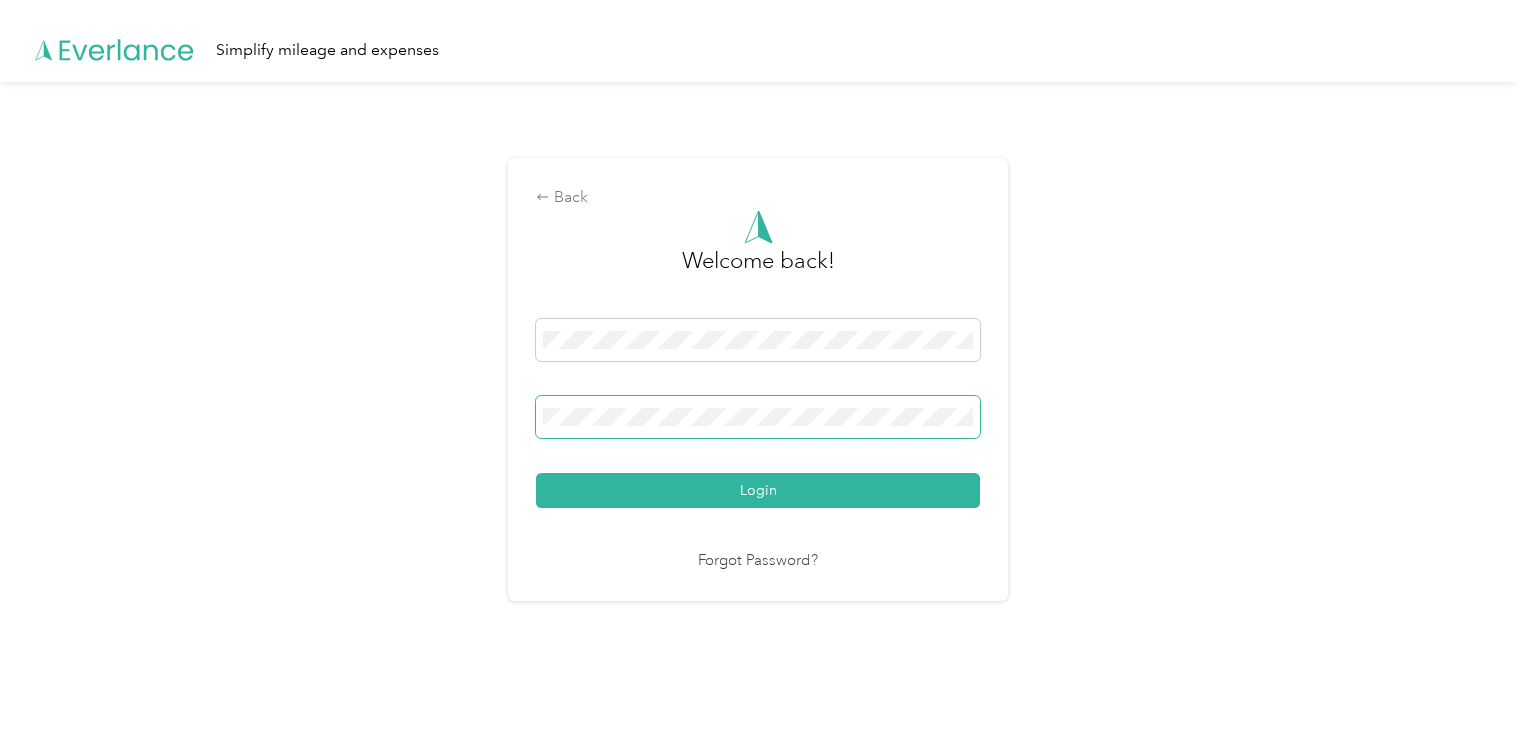 scroll, scrollTop: 0, scrollLeft: 0, axis: both 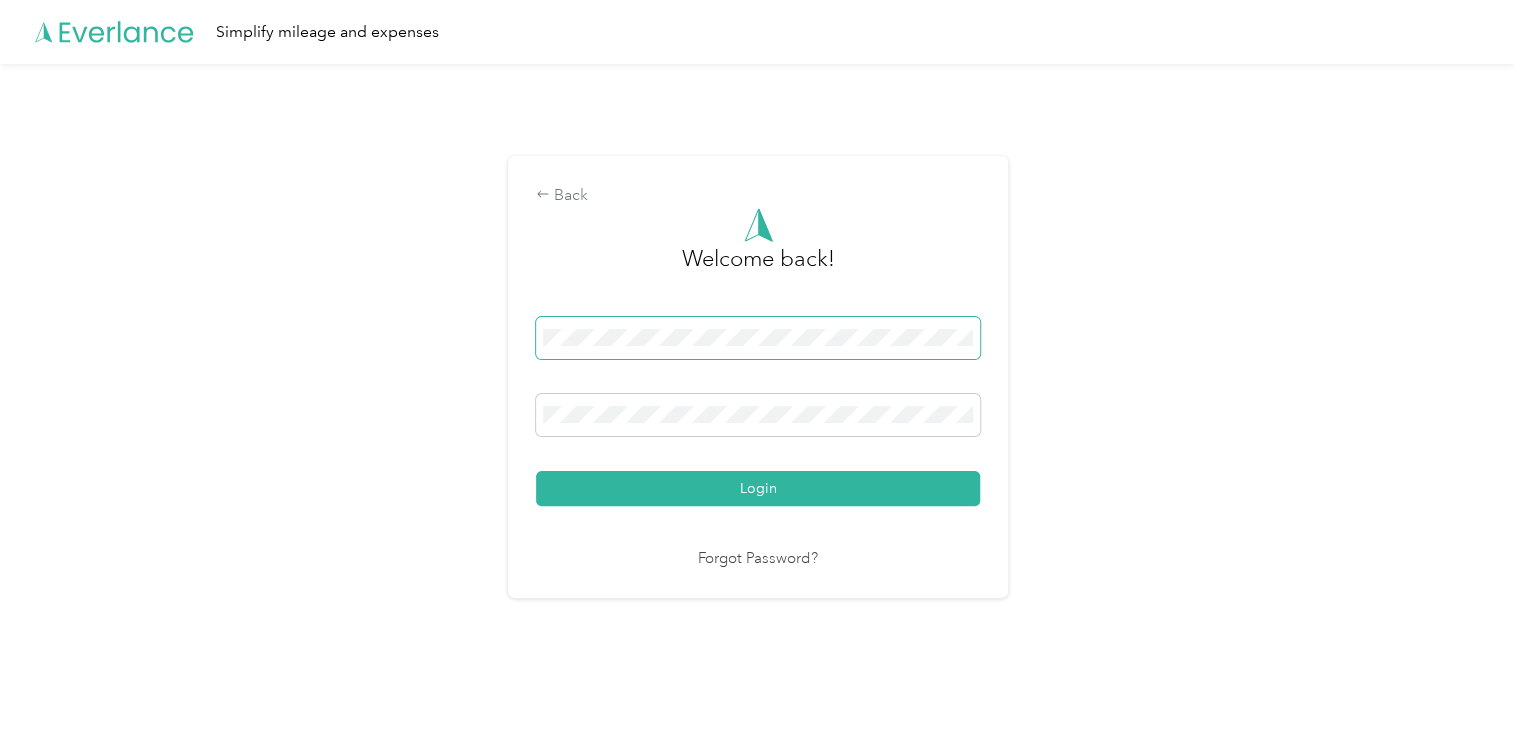 click at bounding box center [758, 338] 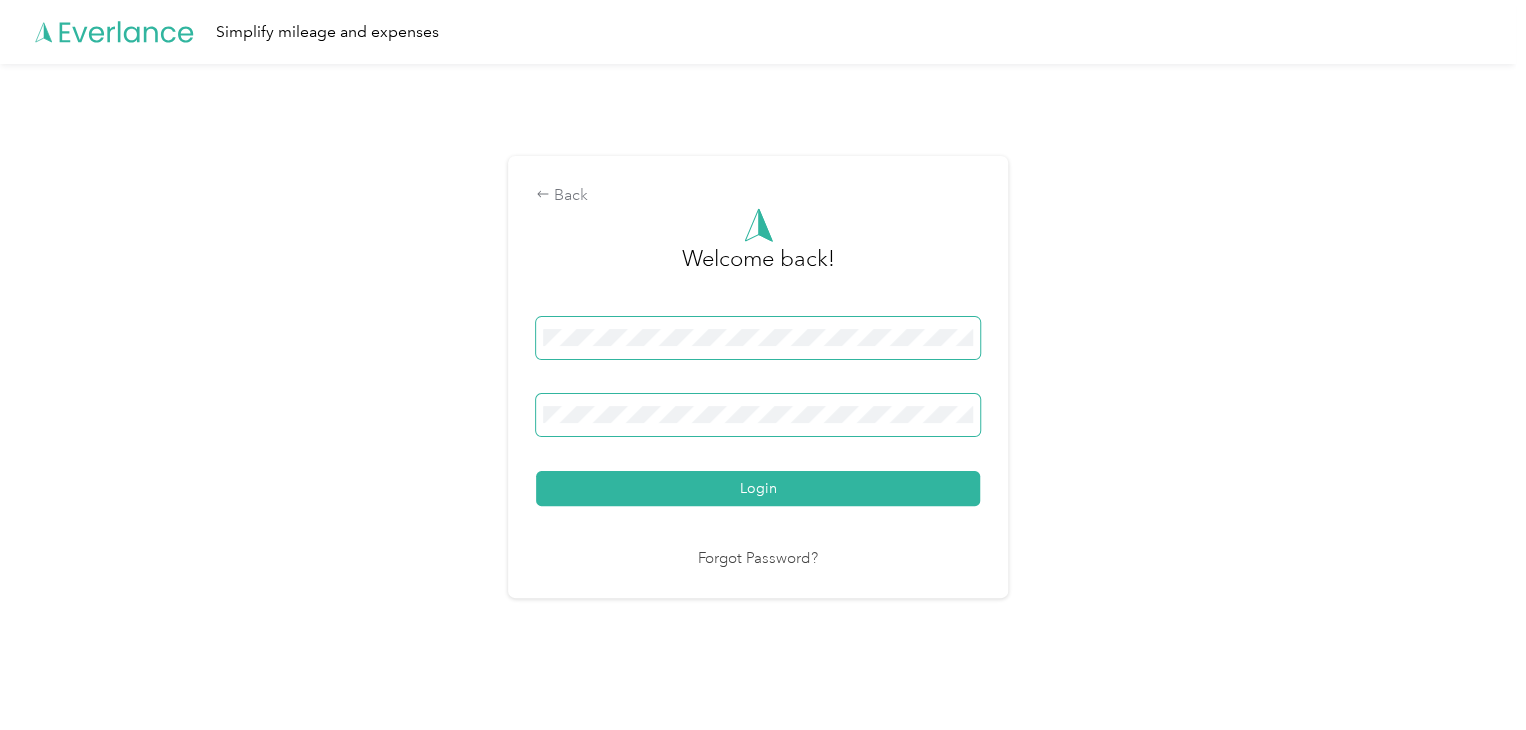 click on "Login" at bounding box center (758, 488) 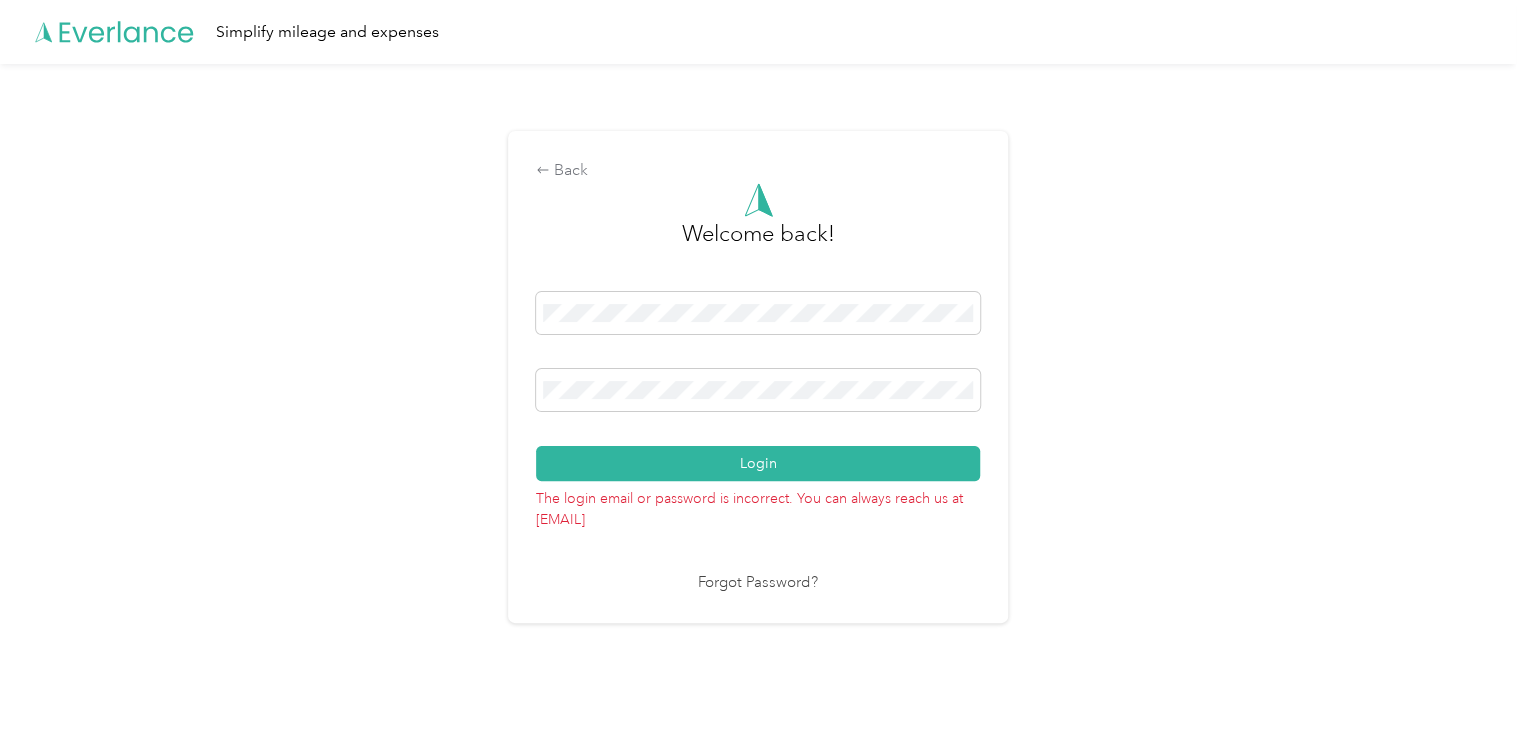 click on "Login" at bounding box center [758, 386] 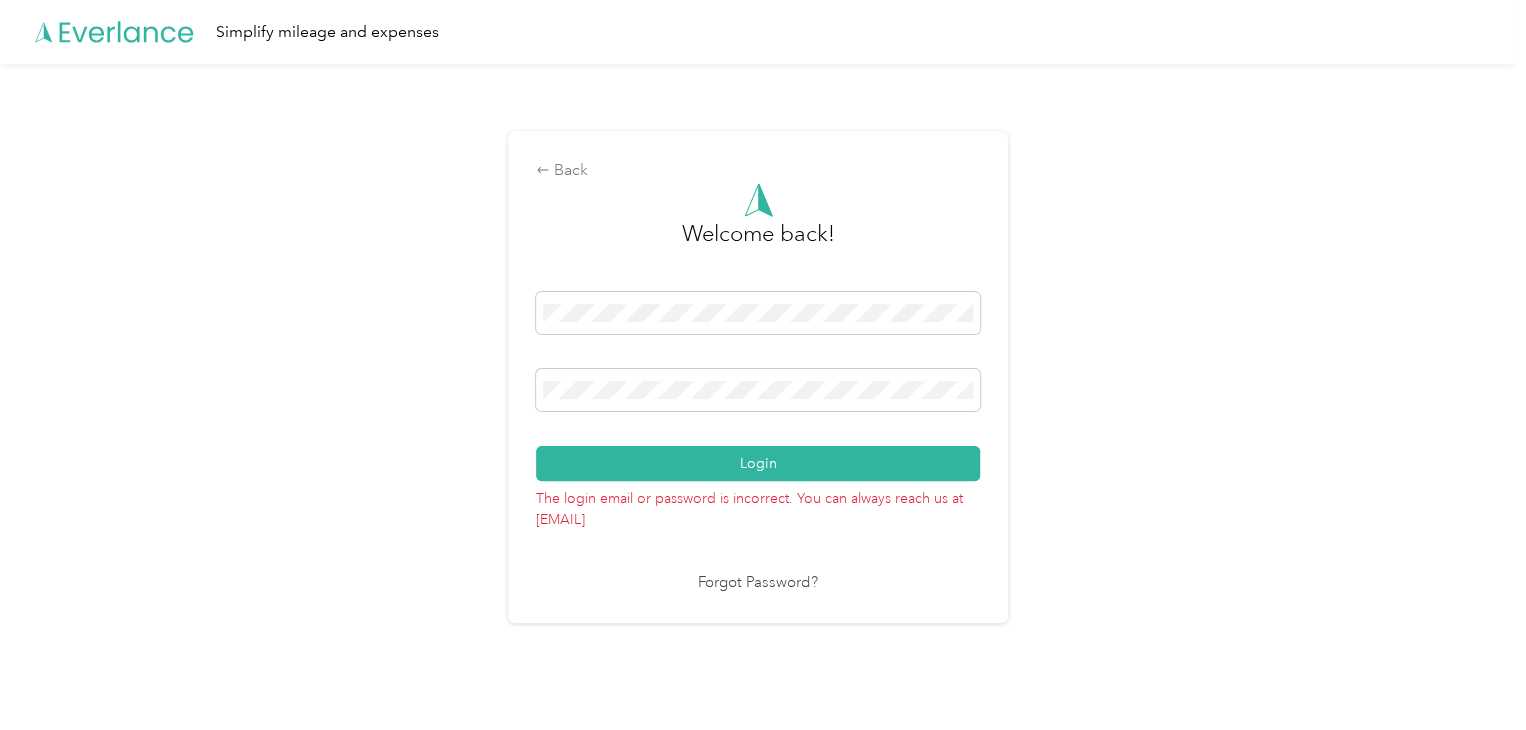 drag, startPoint x: 648, startPoint y: 372, endPoint x: 395, endPoint y: 369, distance: 253.01779 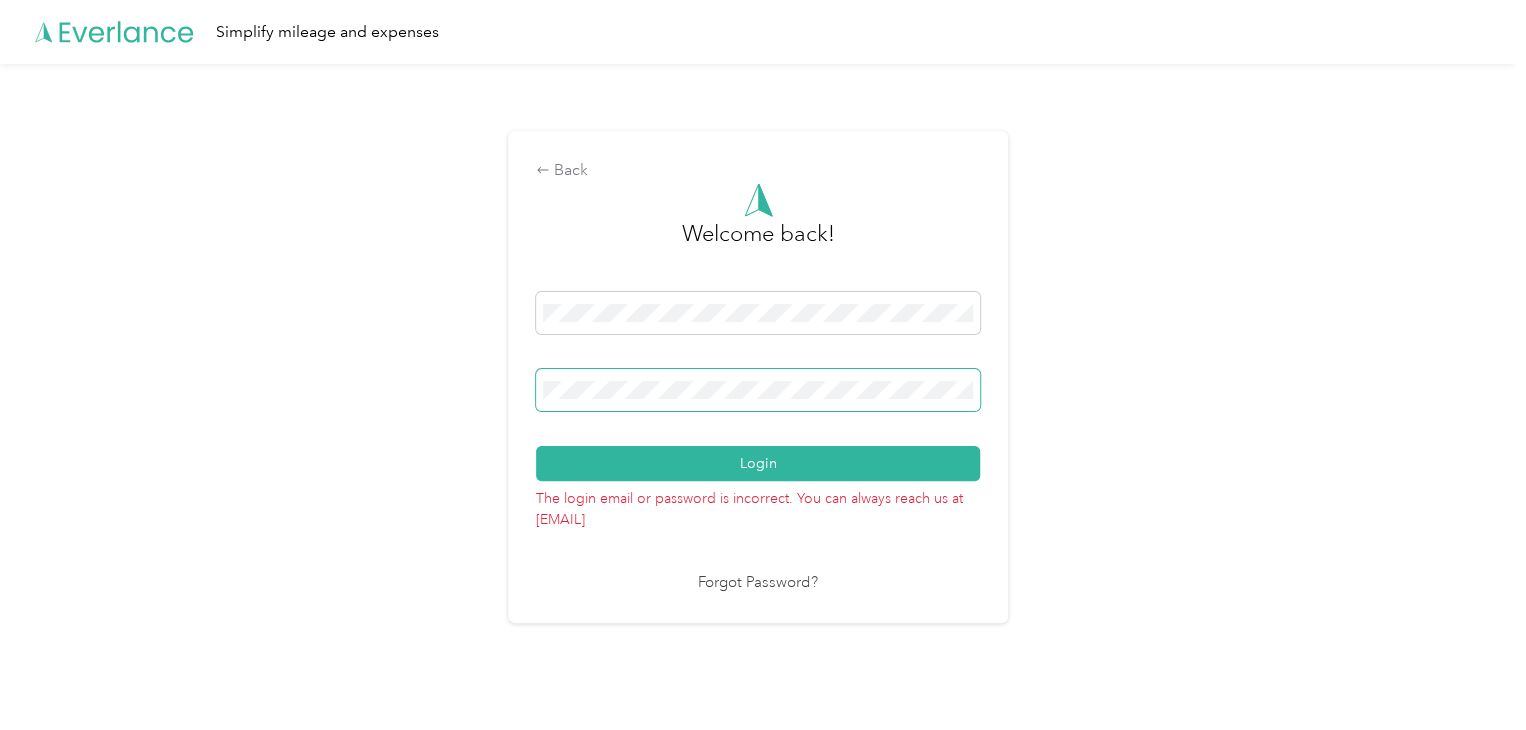 click on "Back Welcome back! Login The login email or password is incorrect. You can always reach us at support@everlance.com Forgot Password?" at bounding box center (758, 385) 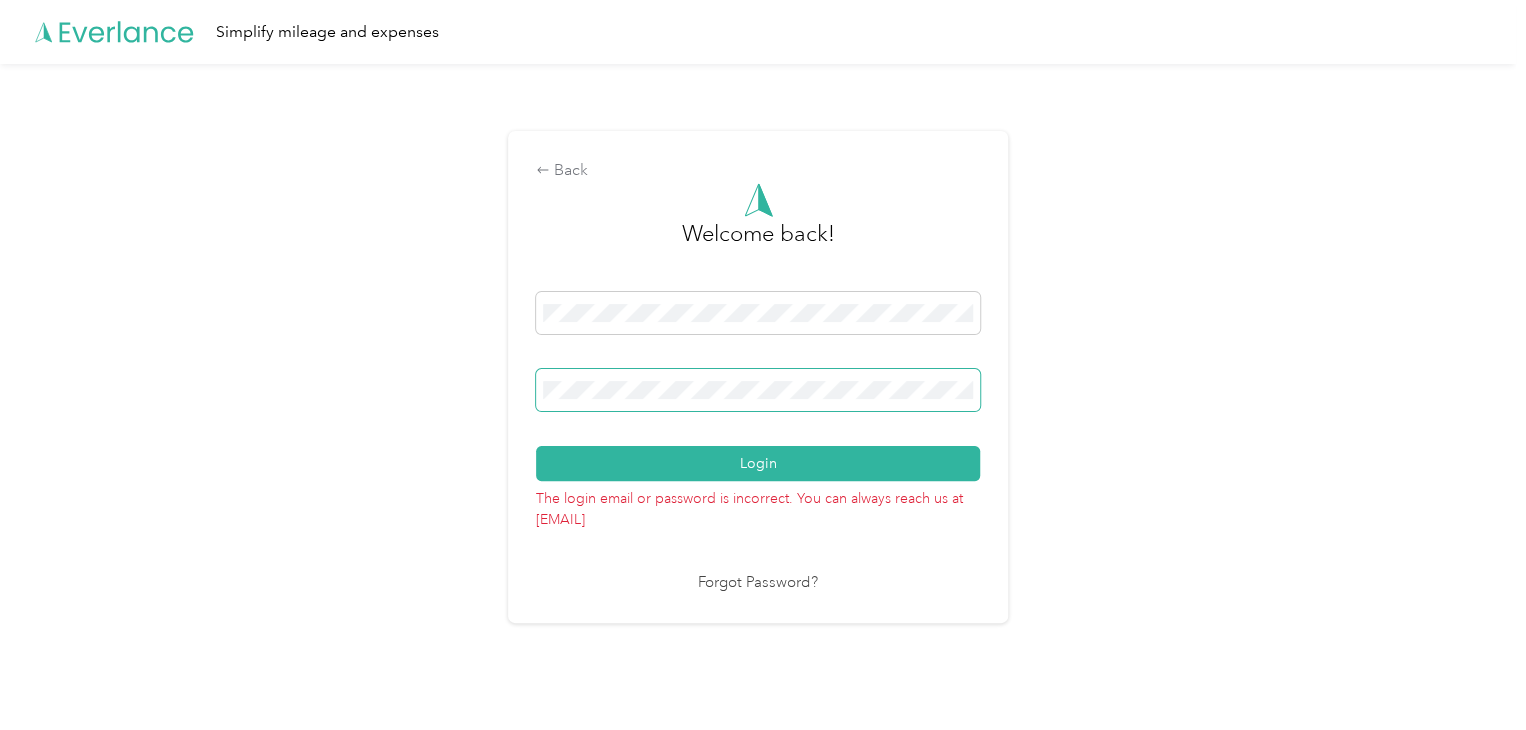 click on "Login" at bounding box center (758, 463) 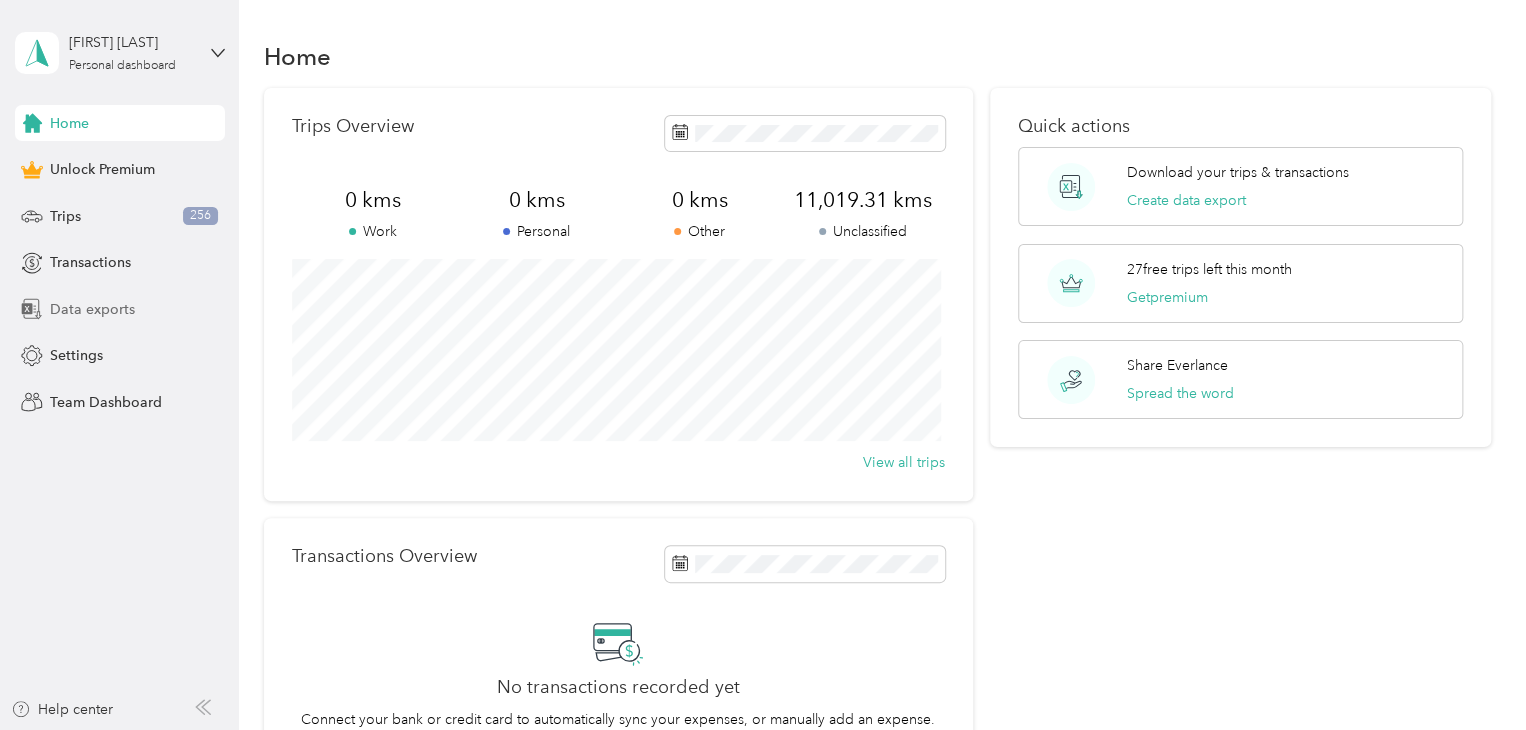click on "Data exports" at bounding box center [92, 309] 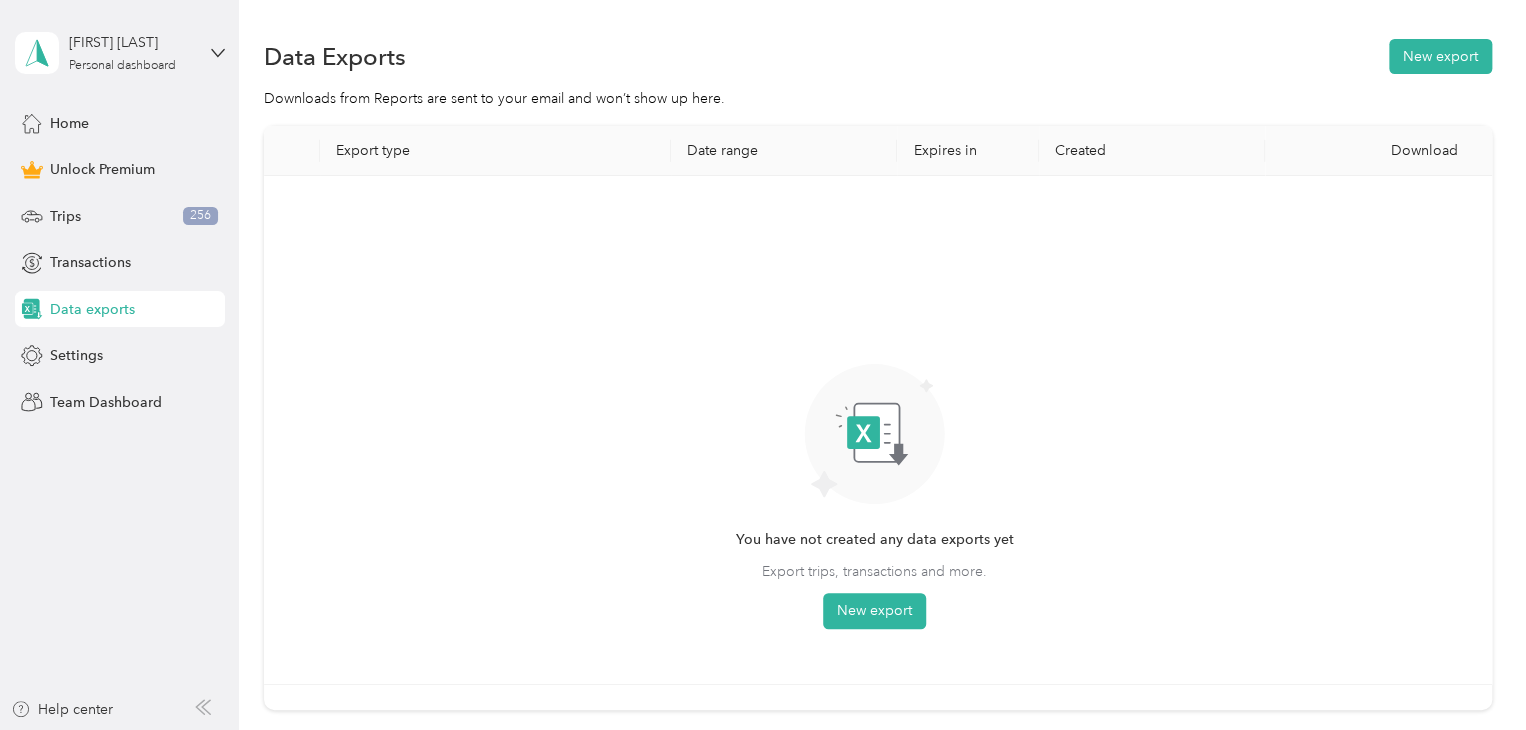 click on "Data Exports New export Downloads from Reports are sent to your email and won’t show up here. Export type Date range Expires in Created Download             You have not created any data exports yet Export trips, transactions and more. New export" at bounding box center [877, 444] 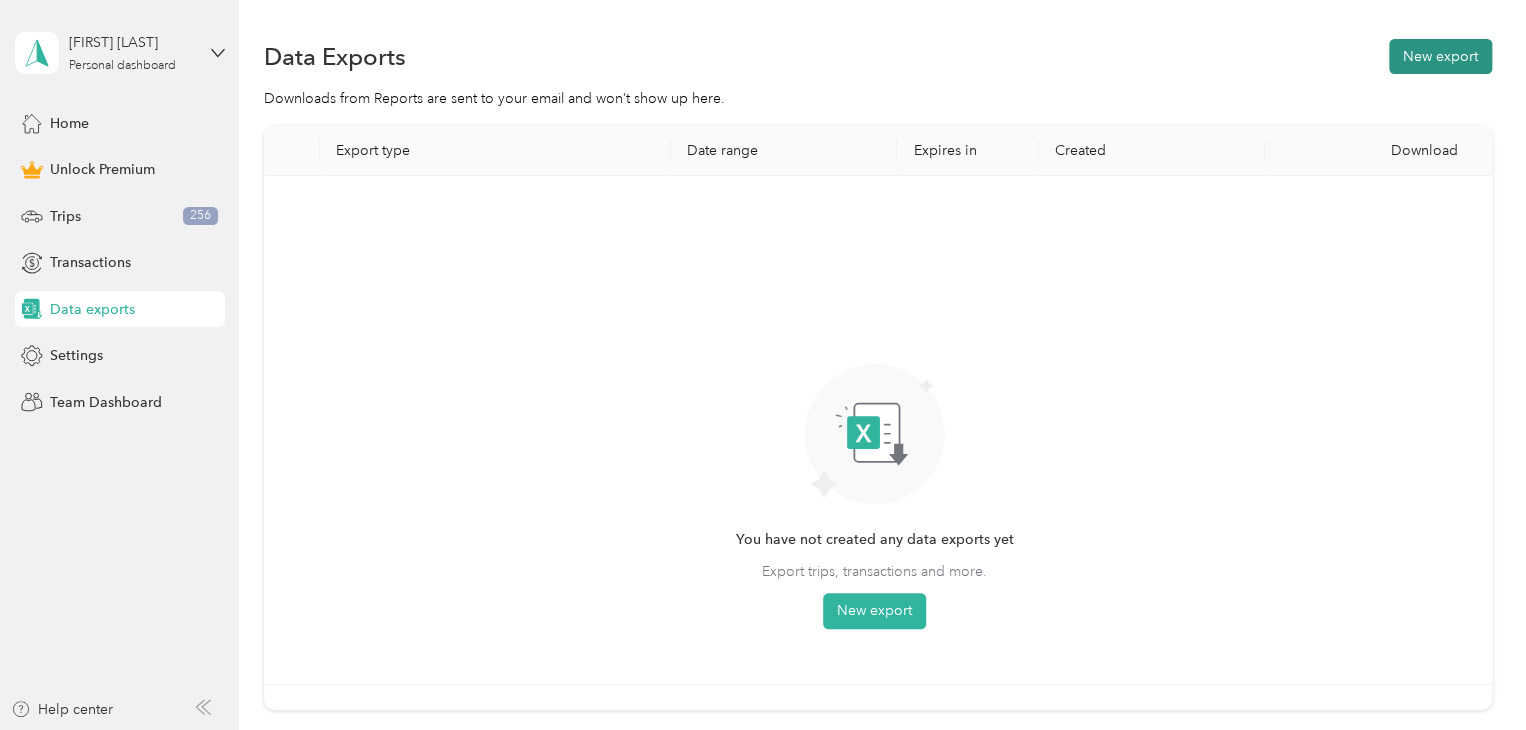 click on "New export" at bounding box center (1440, 56) 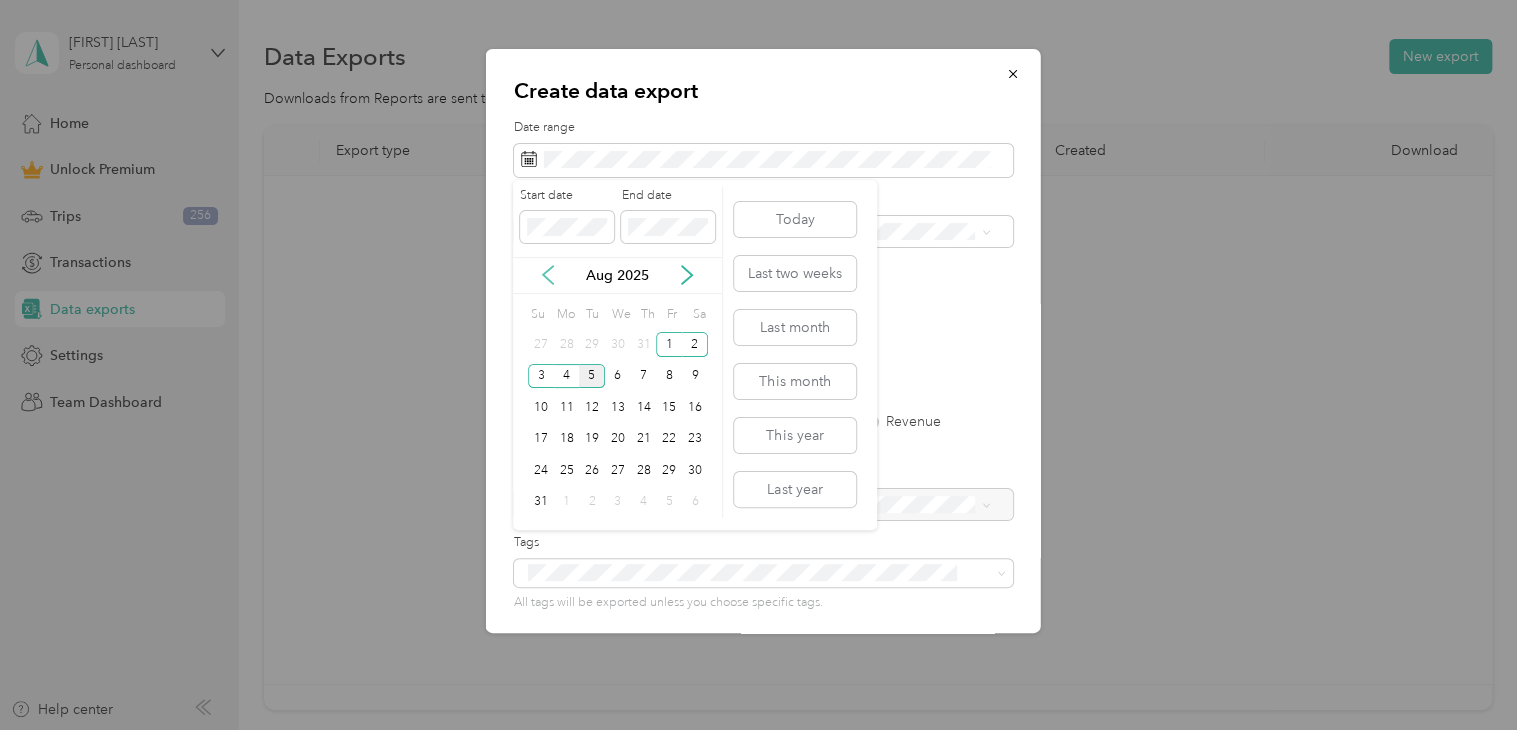 click 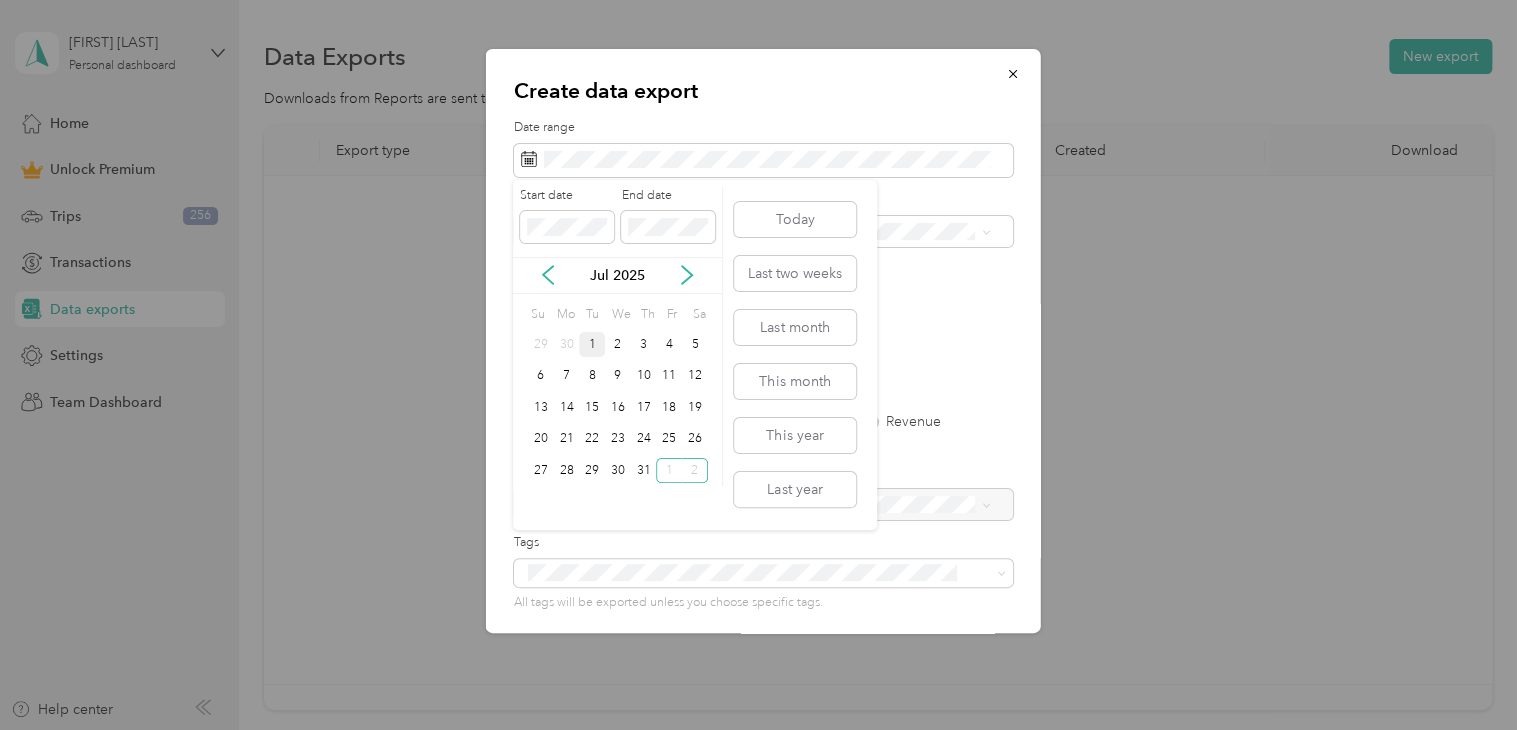 click on "1" at bounding box center (592, 344) 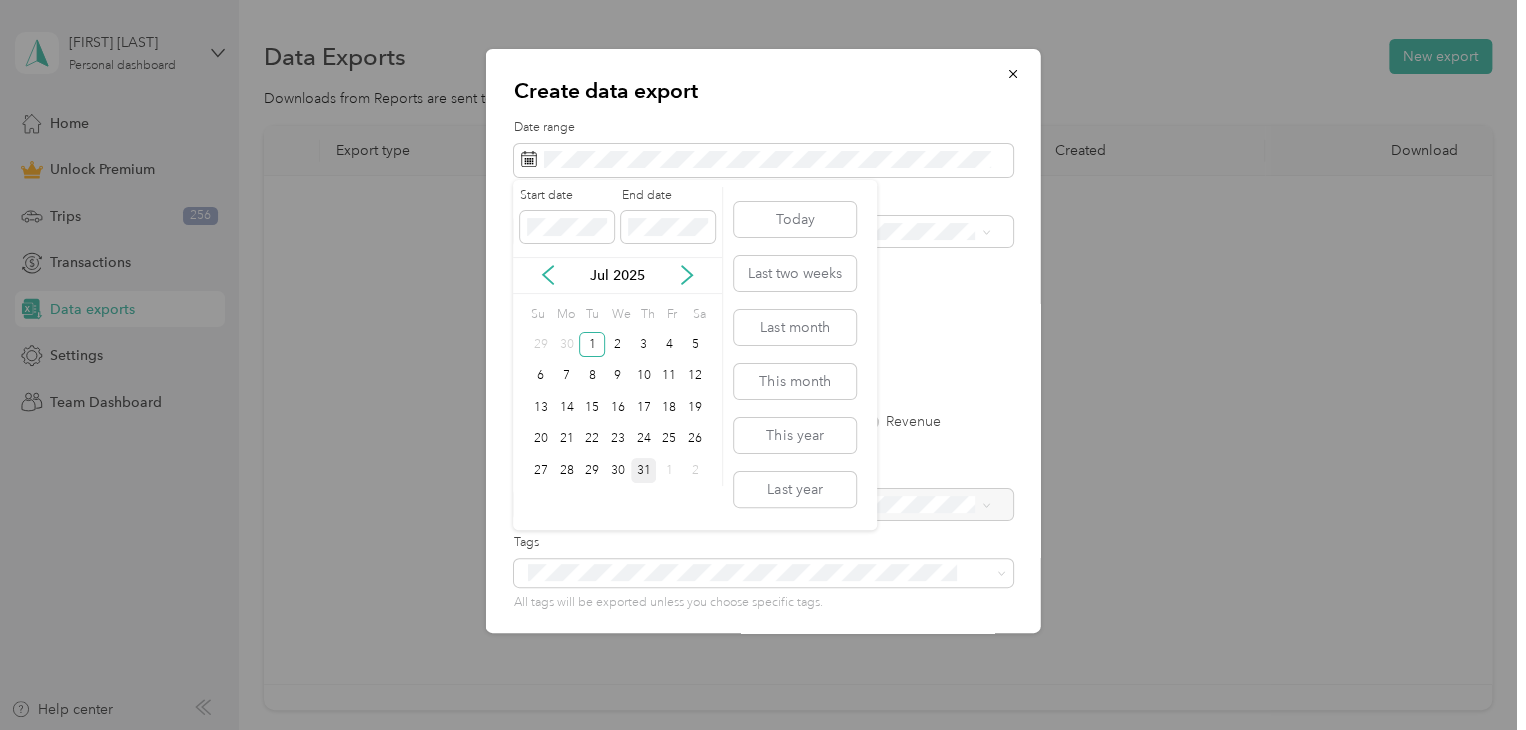 click on "31" at bounding box center (644, 470) 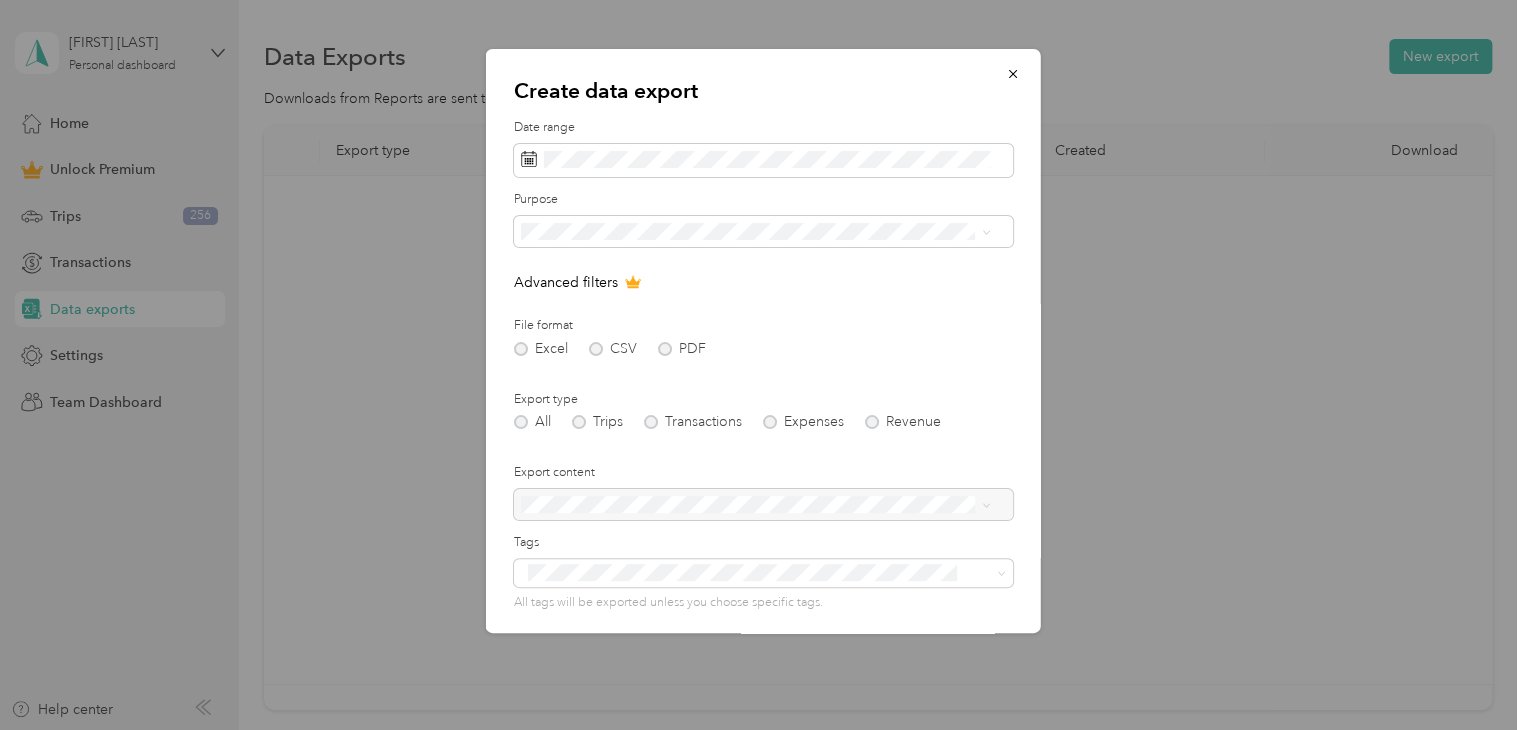 scroll, scrollTop: 143, scrollLeft: 0, axis: vertical 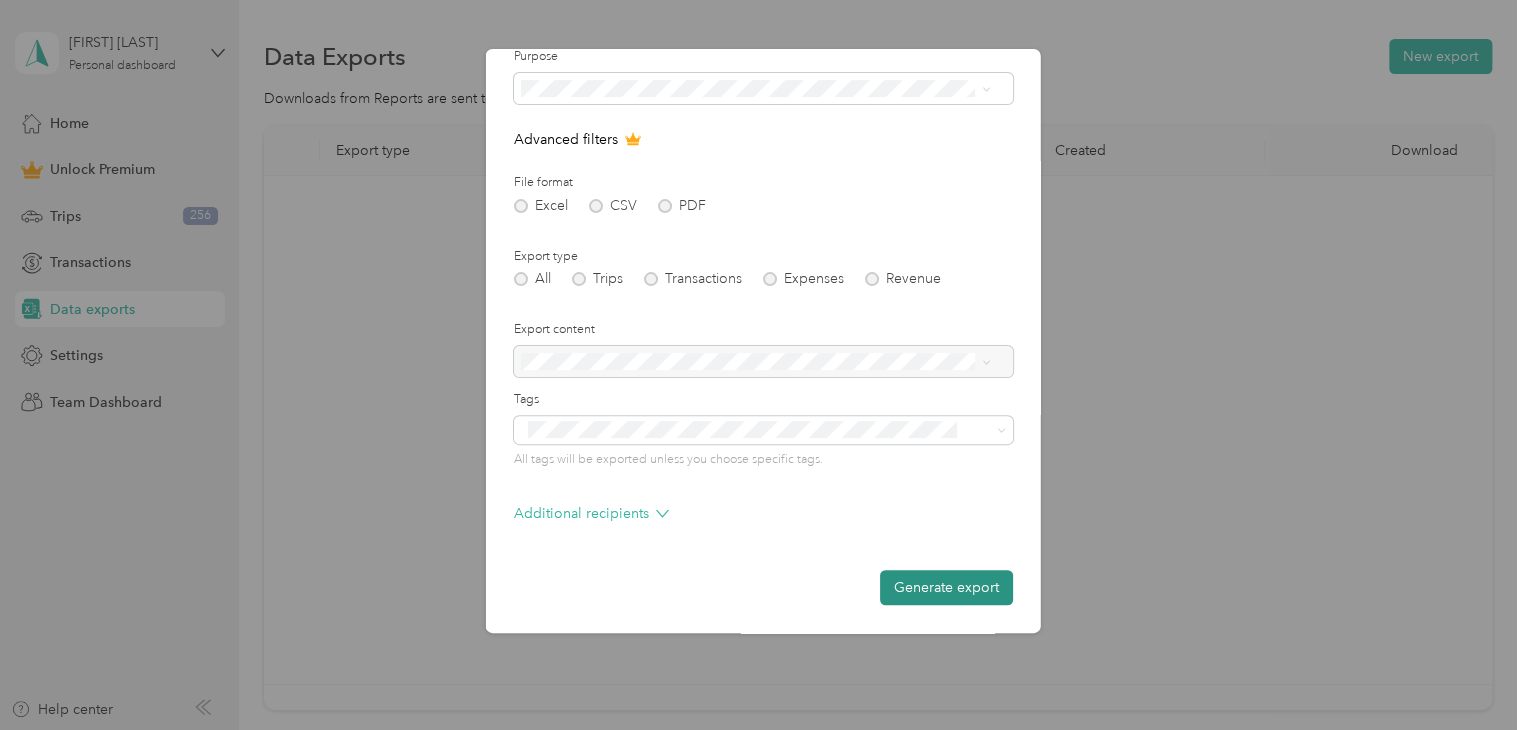 click on "Generate export" at bounding box center (946, 587) 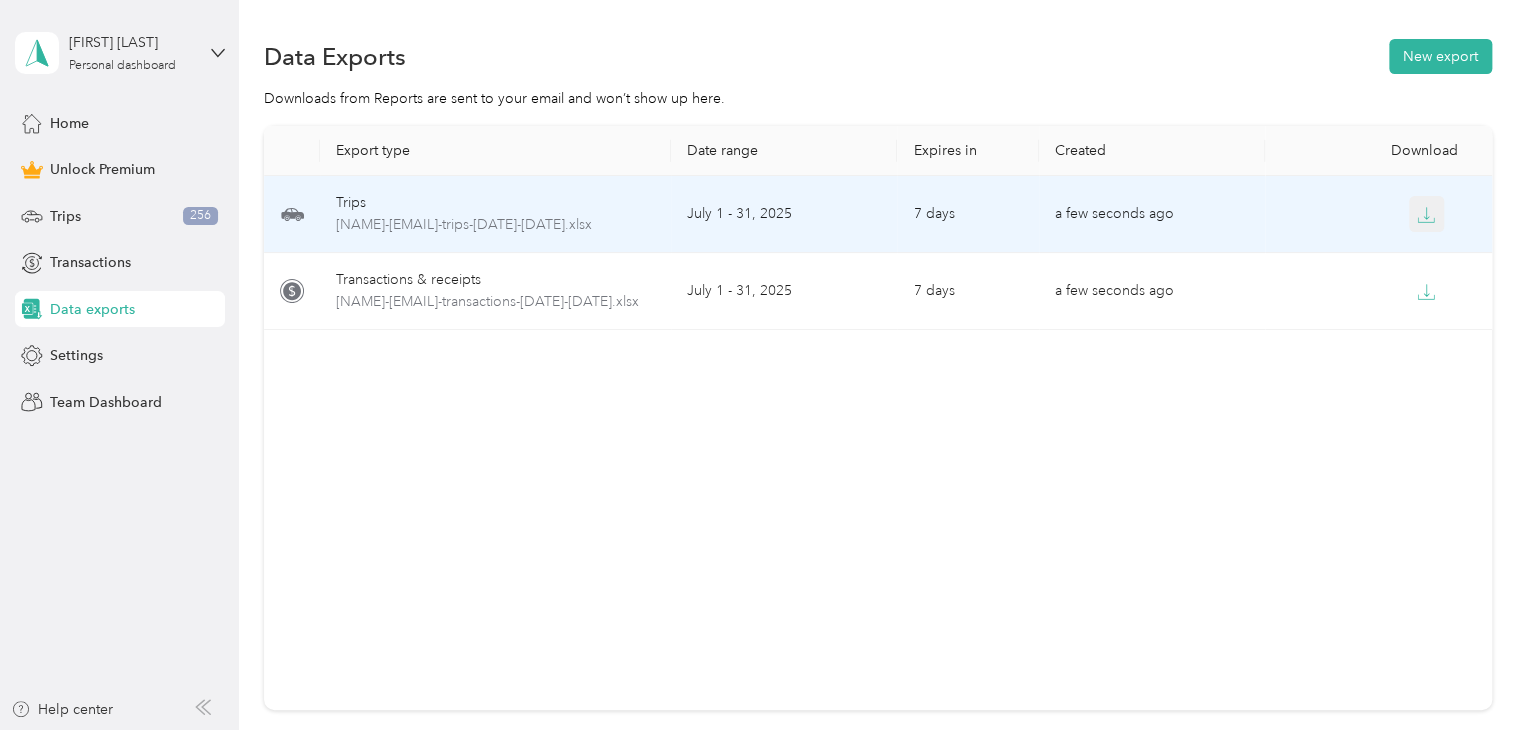click at bounding box center (1427, 214) 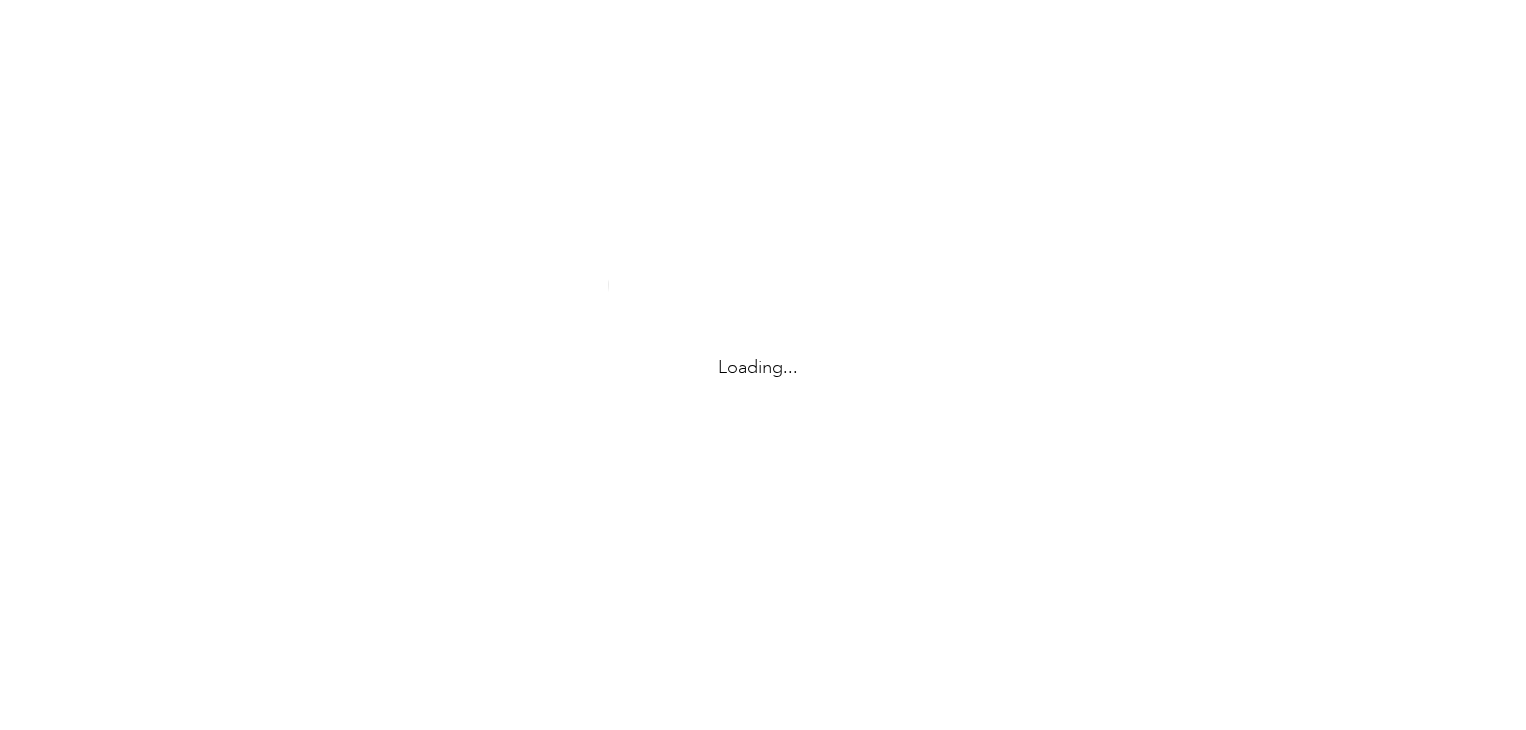 scroll, scrollTop: 0, scrollLeft: 0, axis: both 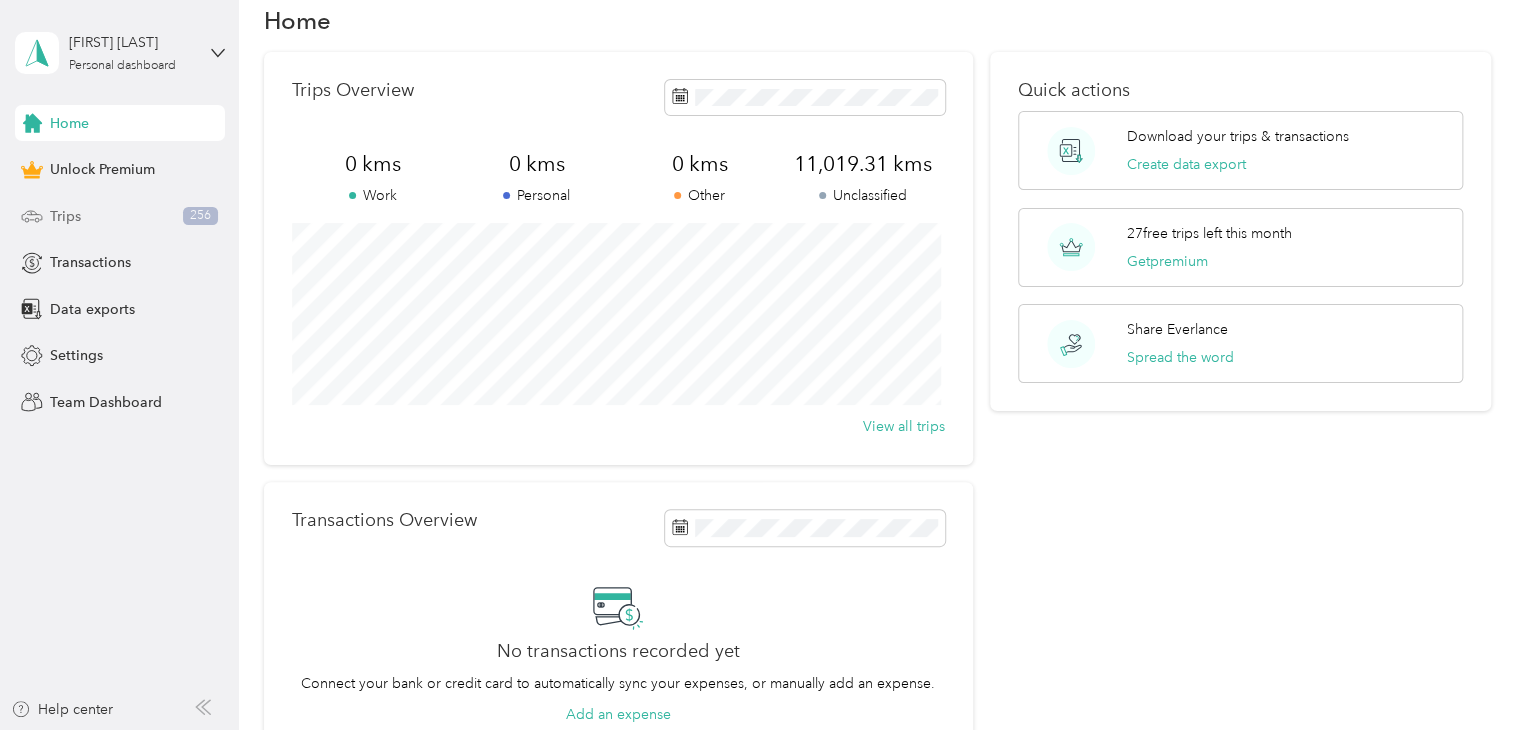 click 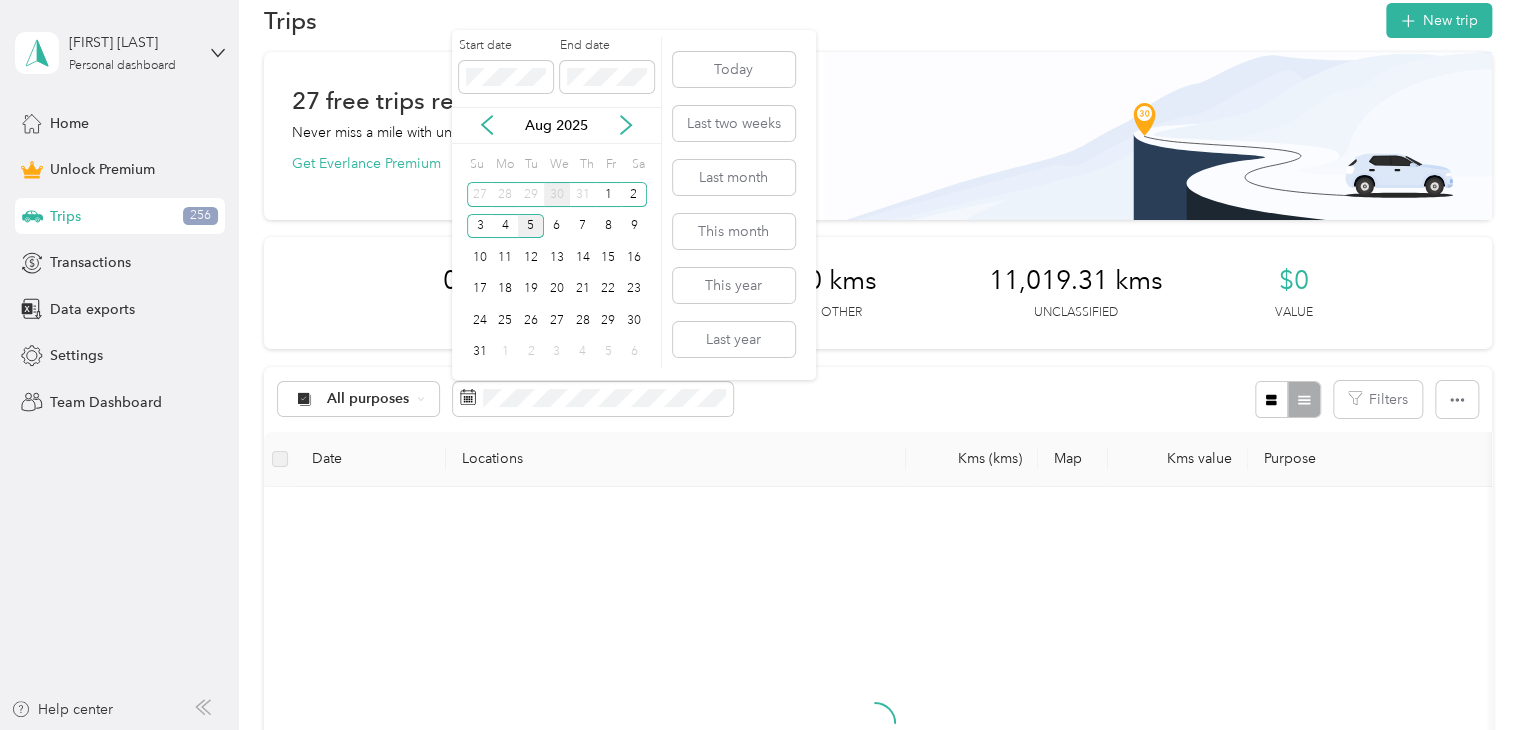click on "30" at bounding box center [557, 194] 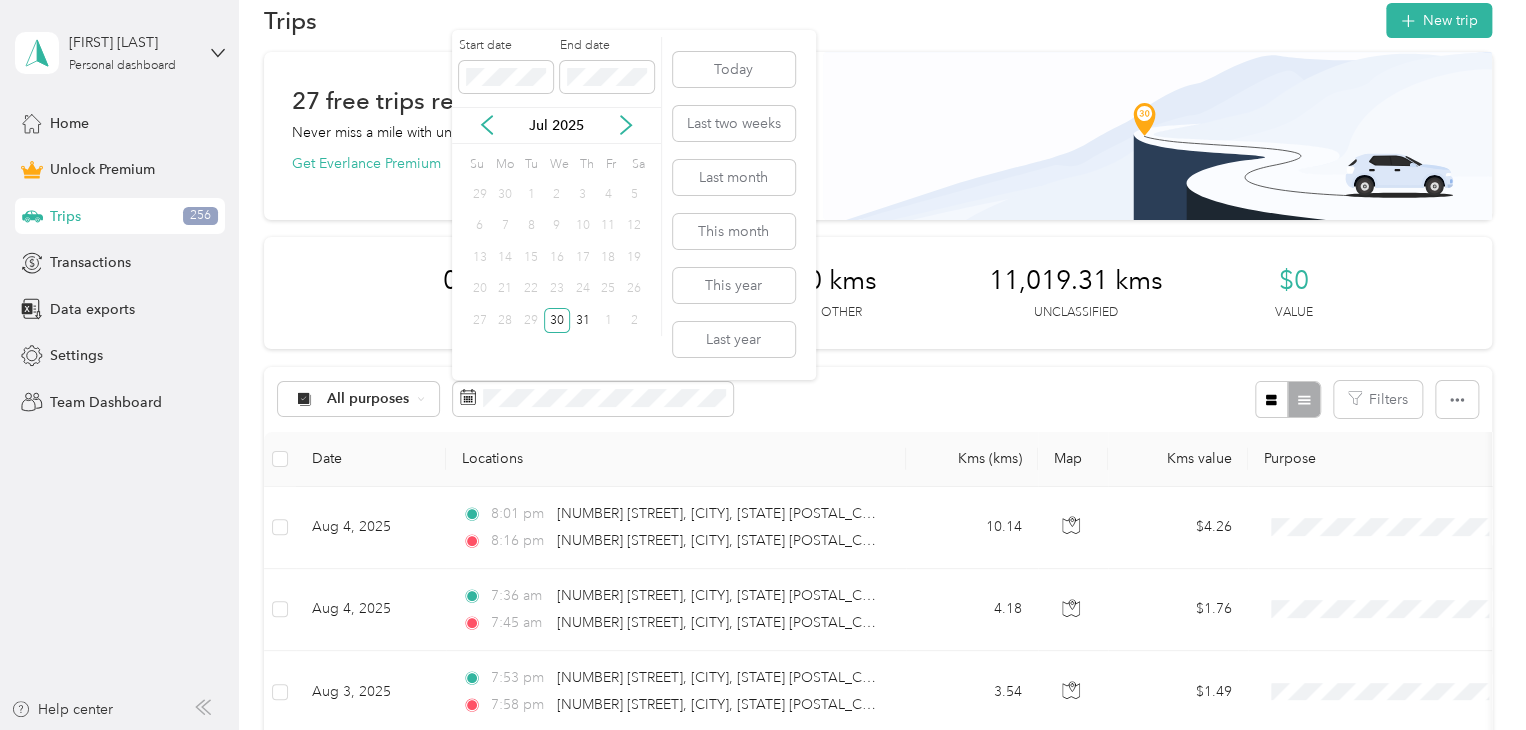 click on "0   kms Work 0   kms Personal 0   kms Other 11,019.31   kms Unclassified $0 Value" at bounding box center [878, 293] 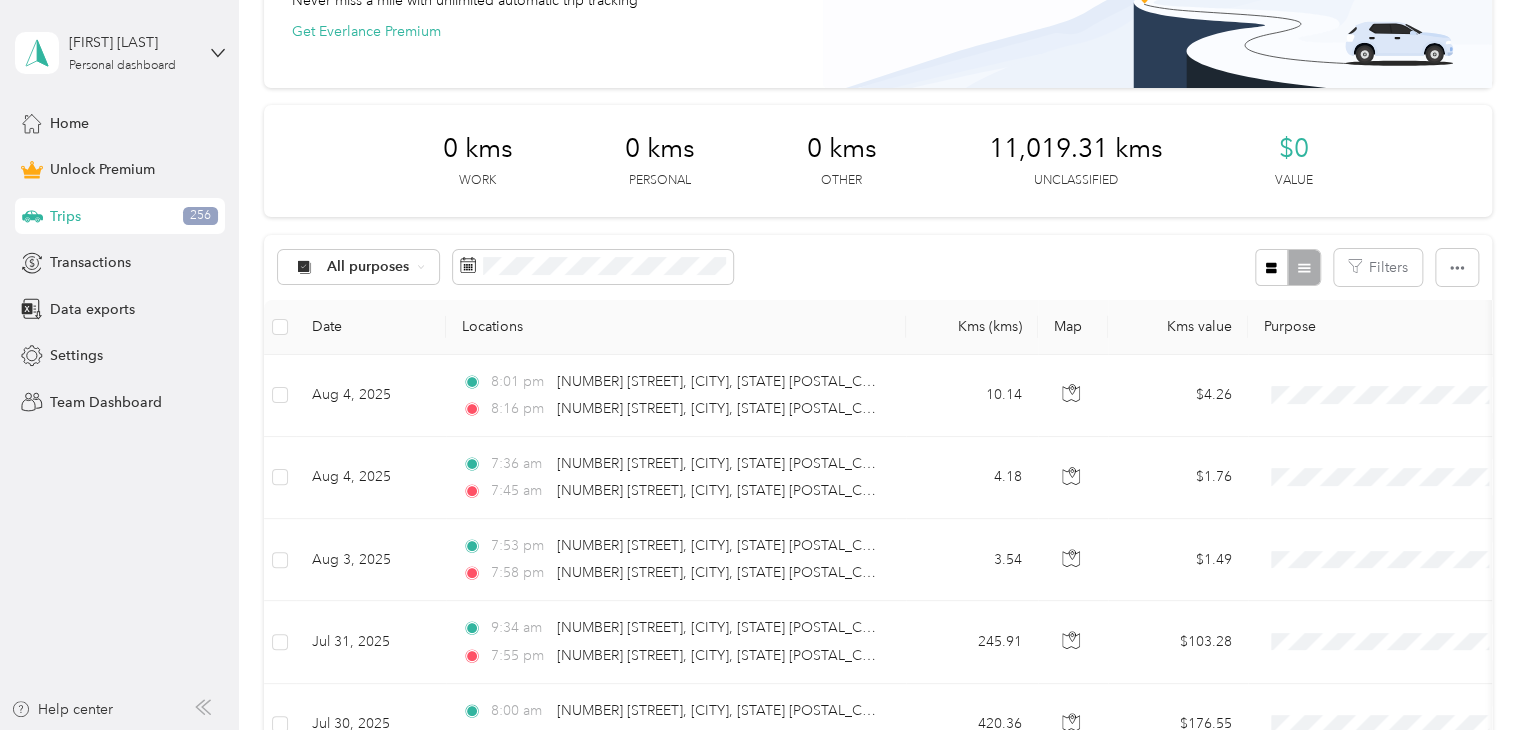 scroll, scrollTop: 175, scrollLeft: 0, axis: vertical 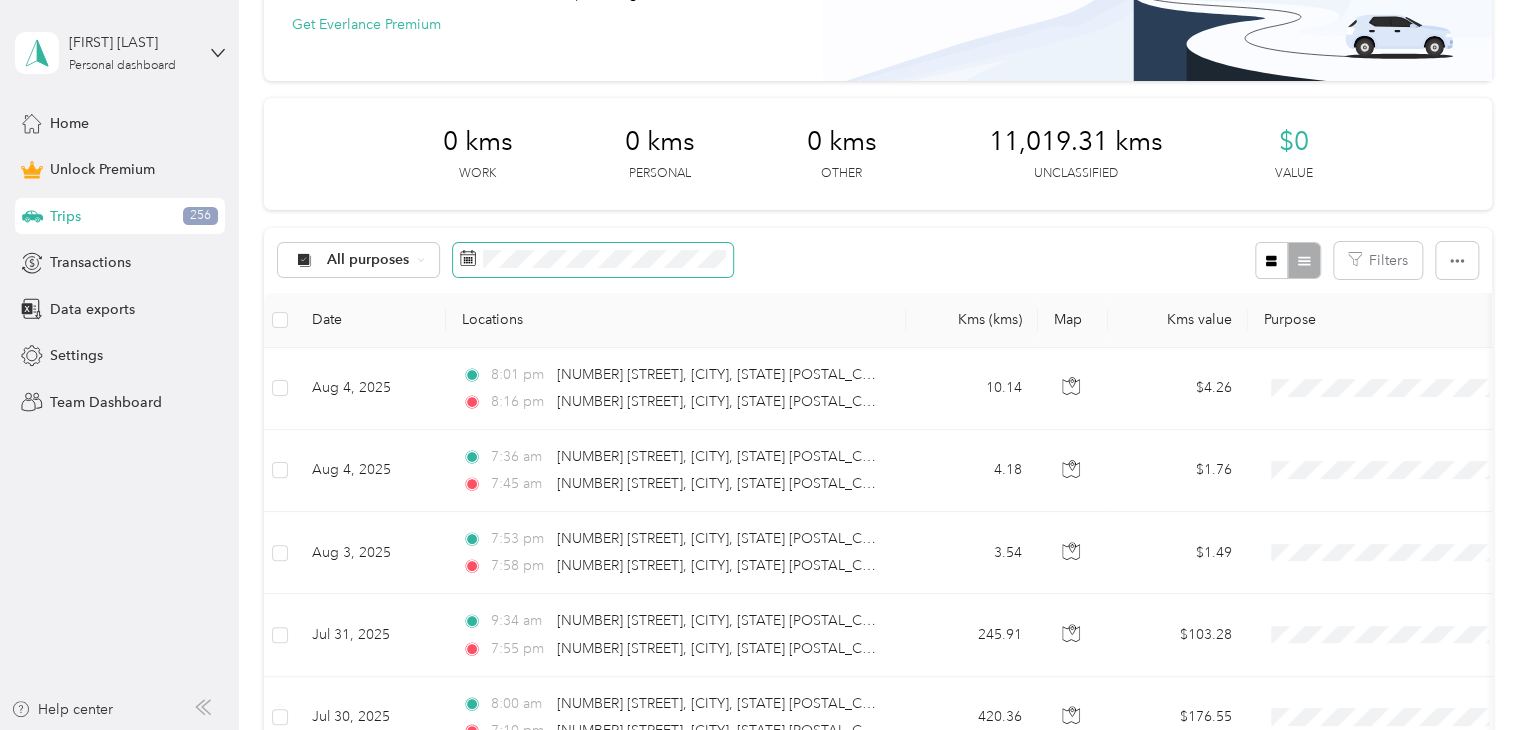 click 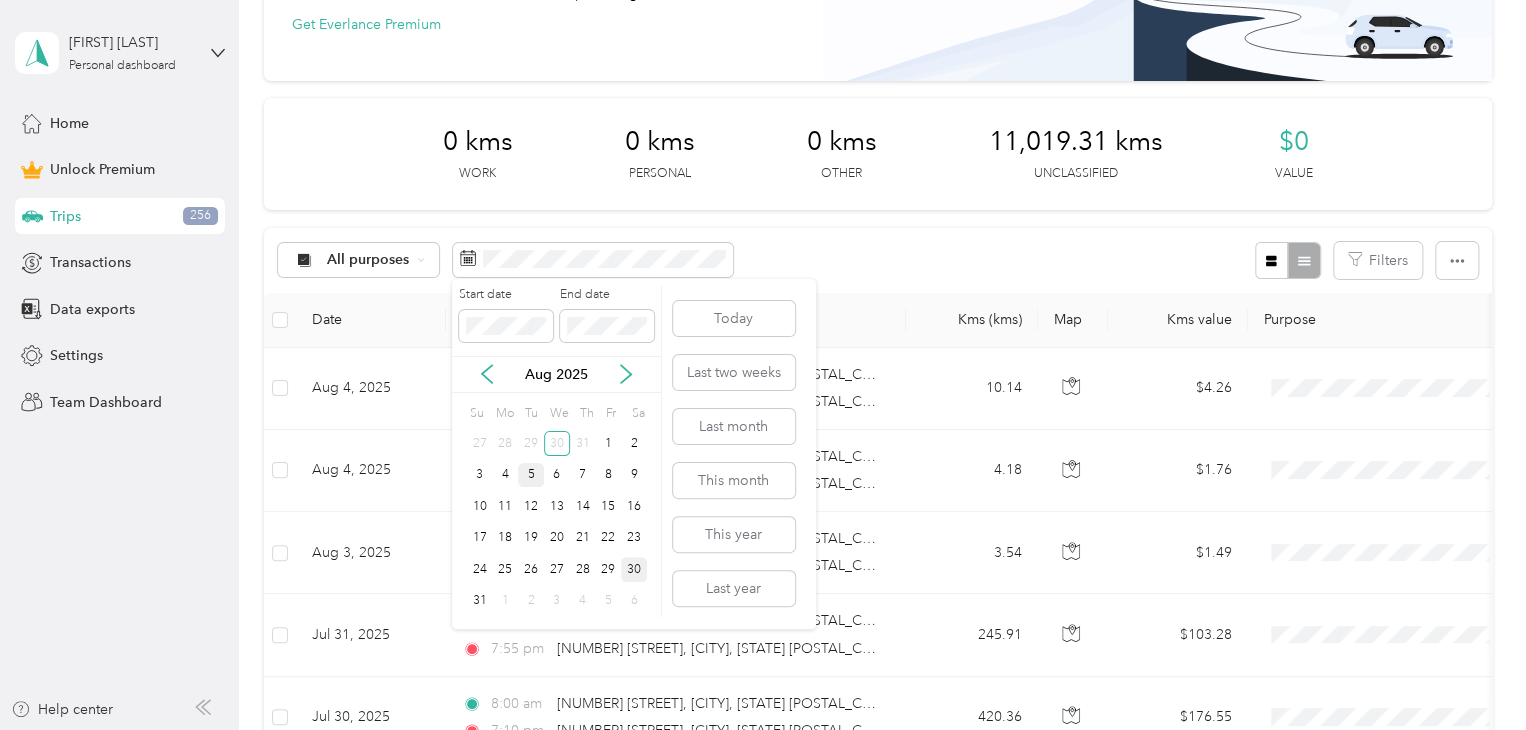 click on "30" at bounding box center (634, 569) 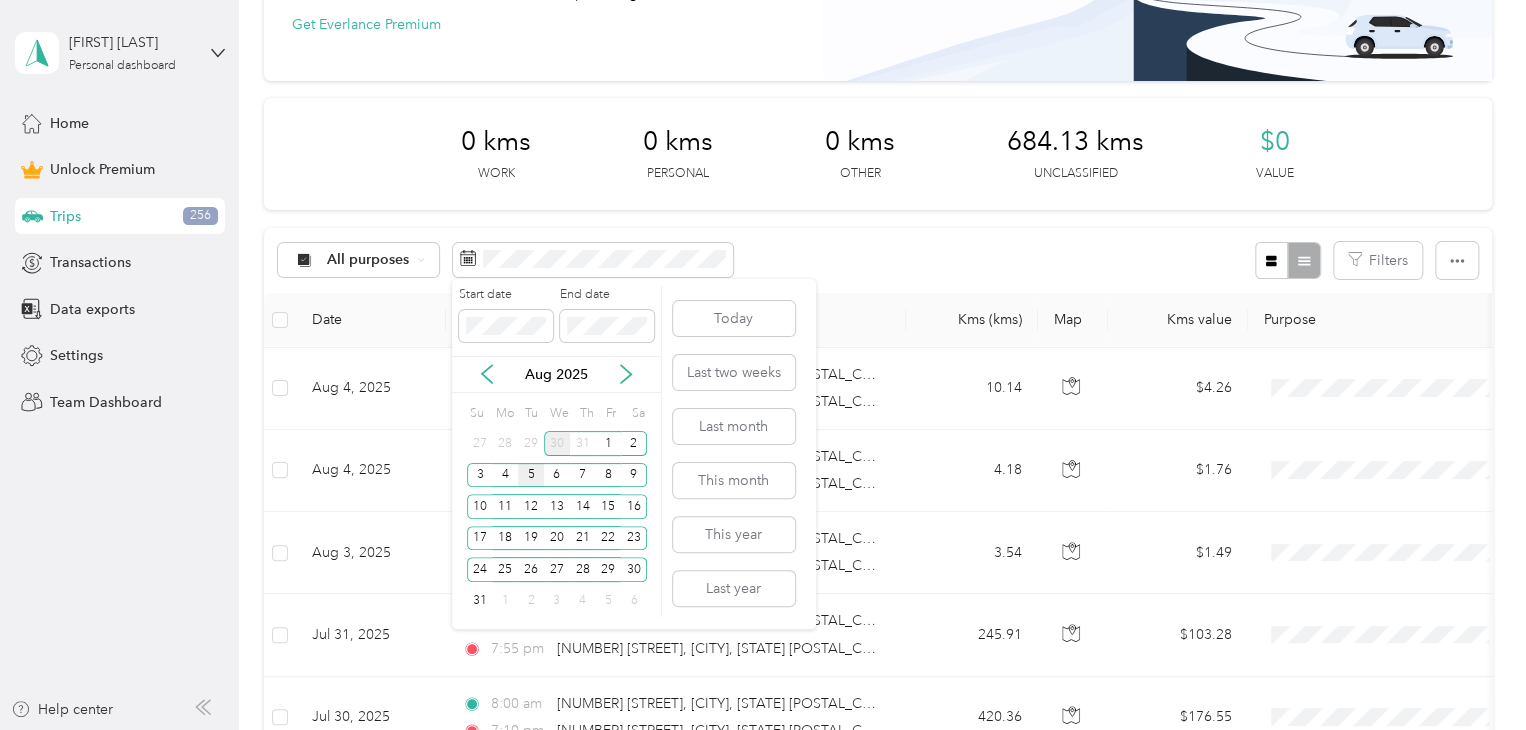 click on "30" at bounding box center [557, 443] 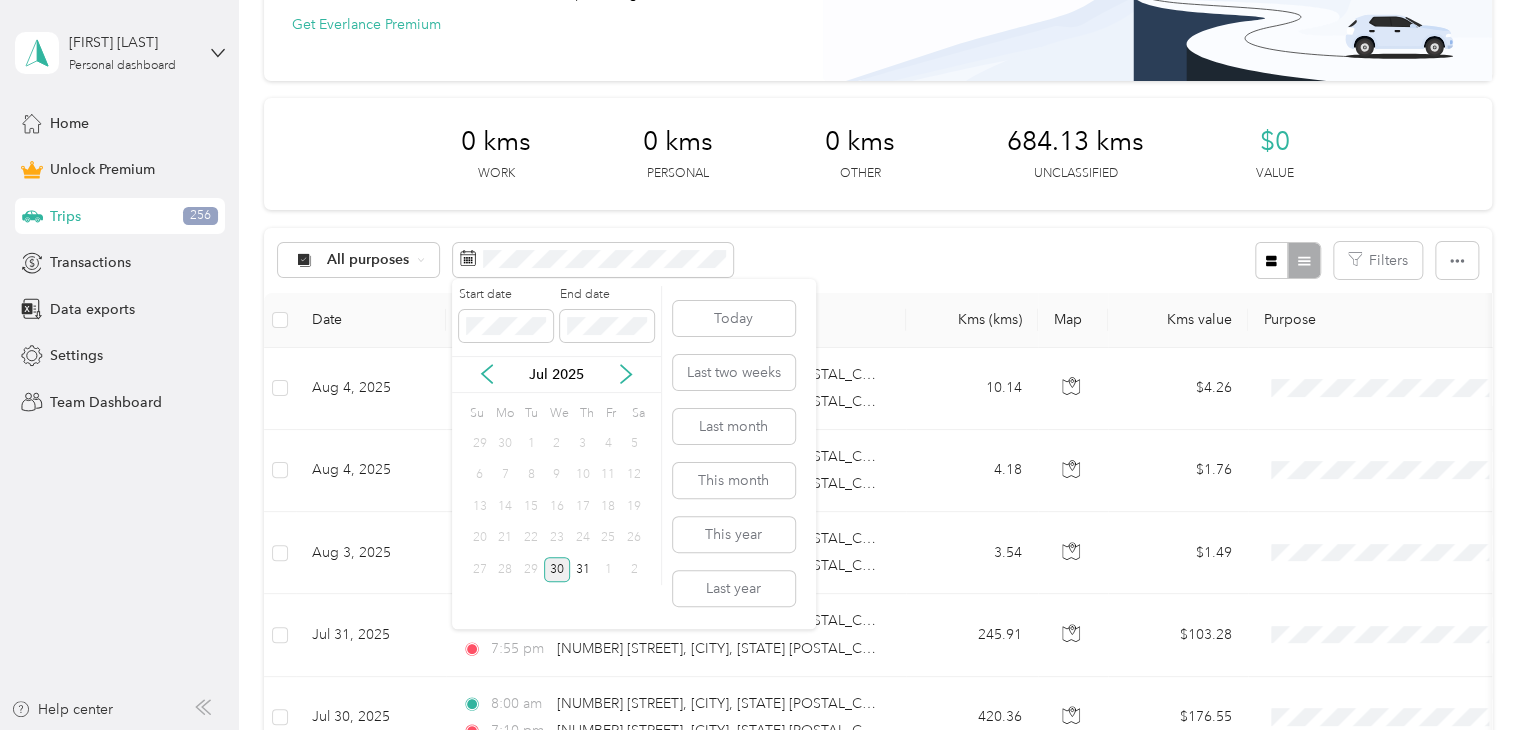 click on "30" at bounding box center [557, 569] 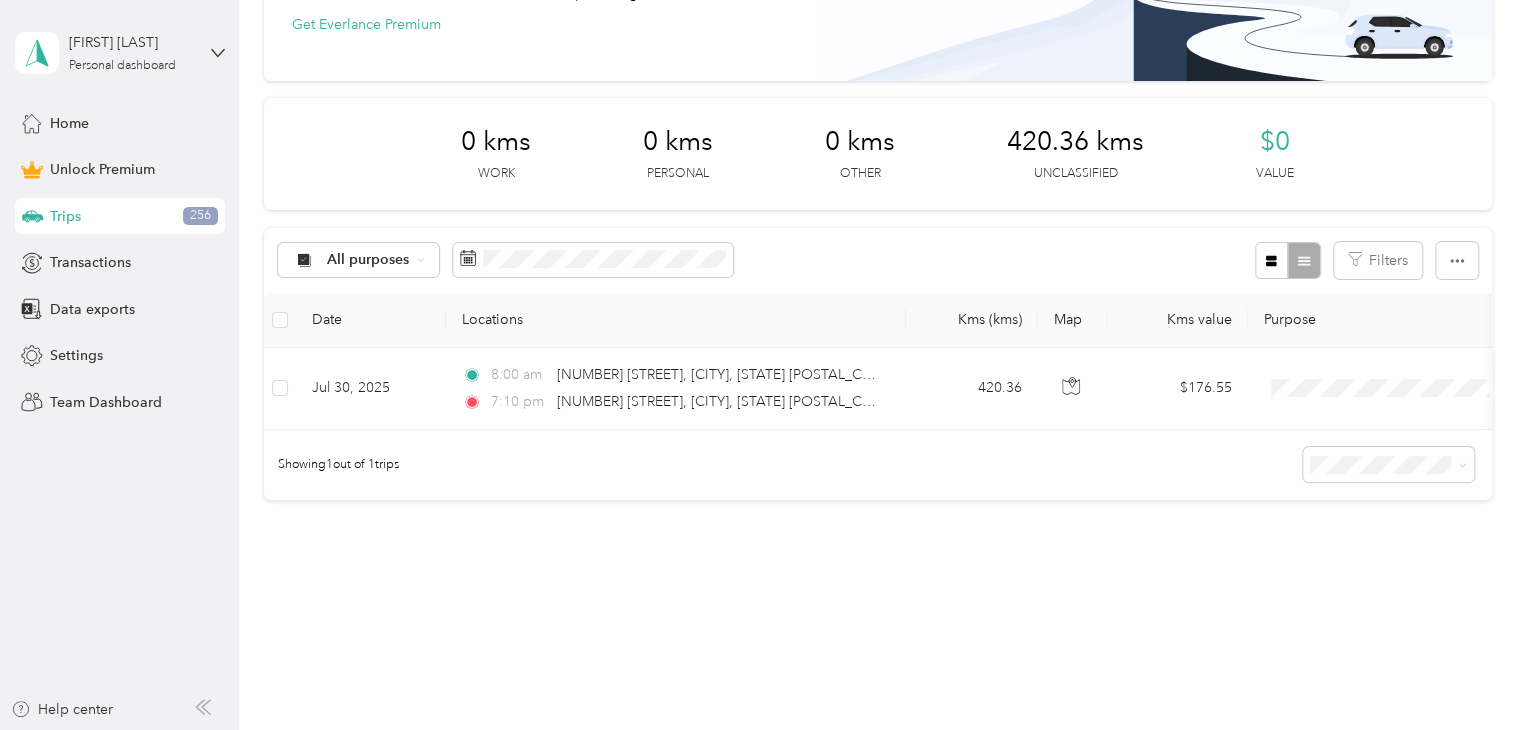 click on "[DATE] [TIME] [NUMBER] [STREET], [CITY], [STATE] [POSTAL_CODE], [COUNTRY] [TIME] [NUMBER] [STREET], [CITY], [STATE] [POSTAL_CODE], [COUNTRY] [VALUE] [CURRENCY] [VALUE] [CURRENCY] [METHOD] -- Showing 1 out of 1 trips" at bounding box center (878, 241) 